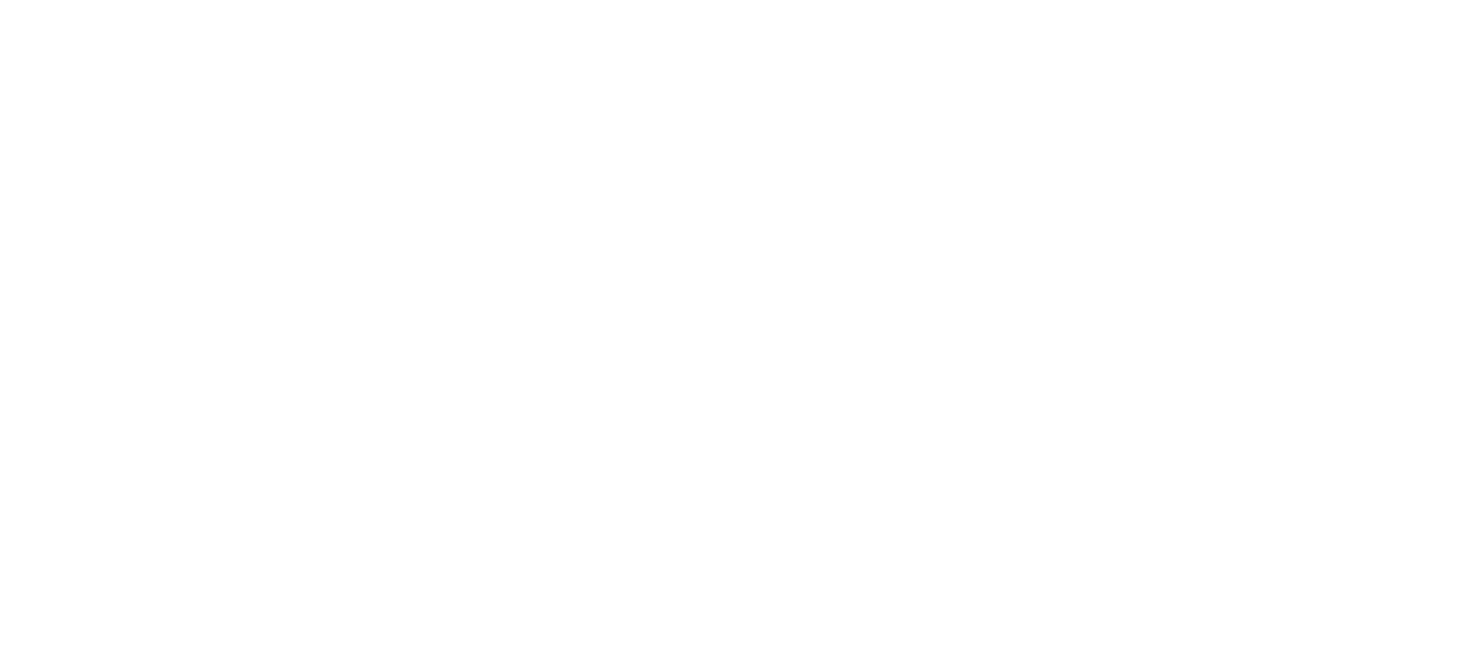 scroll, scrollTop: 0, scrollLeft: 0, axis: both 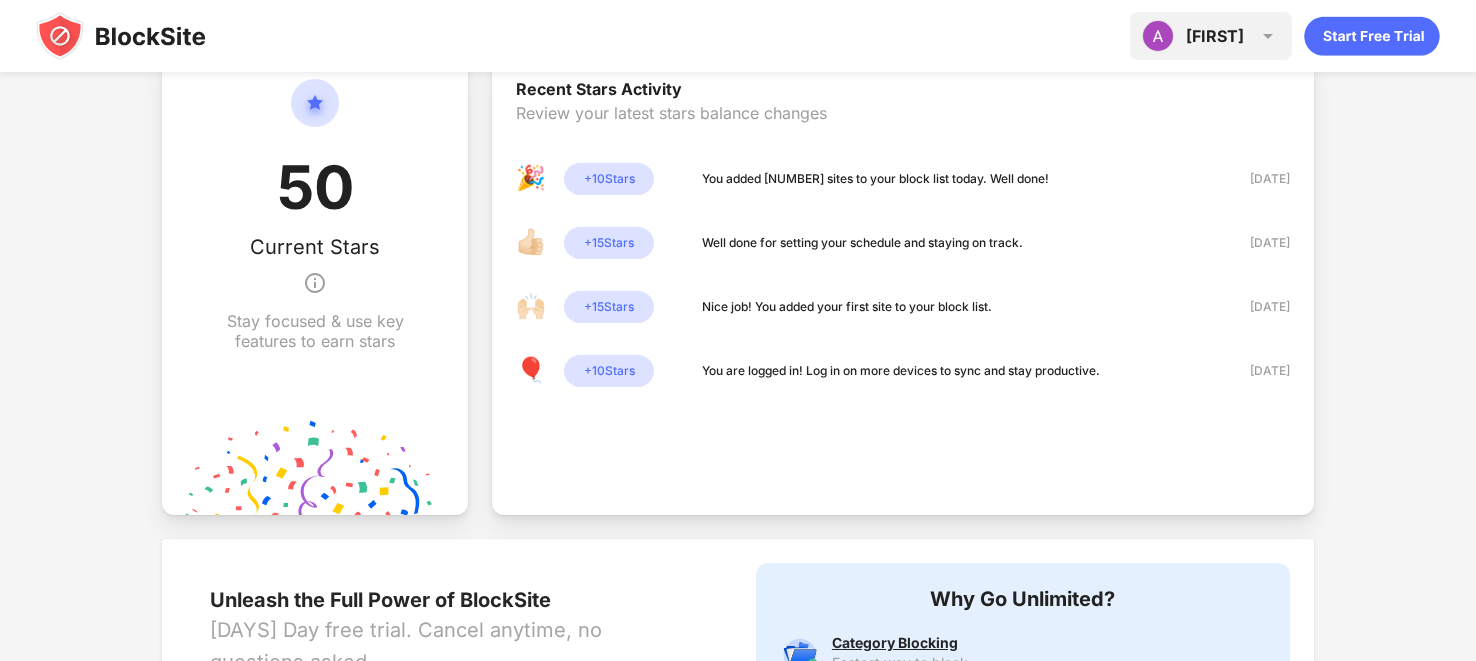 click on "[FIRST]" at bounding box center [1215, 36] 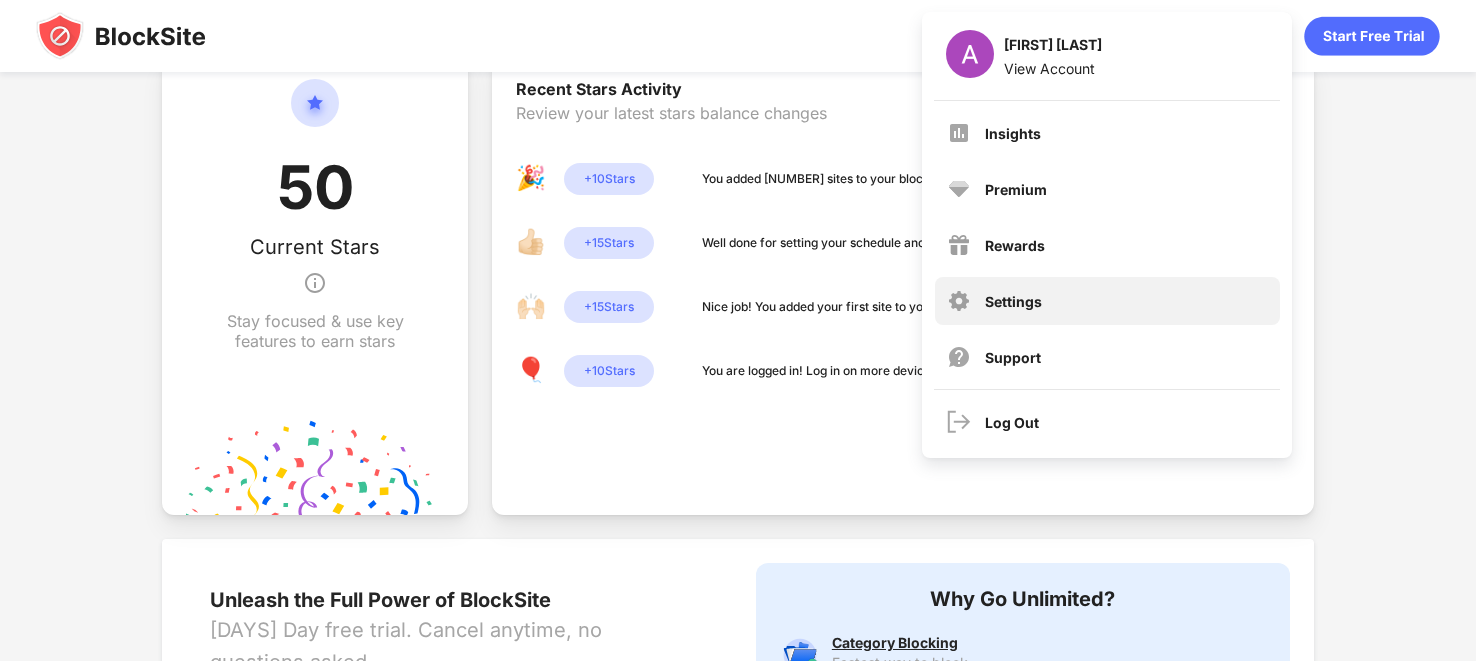 click on "Settings" at bounding box center [1107, 301] 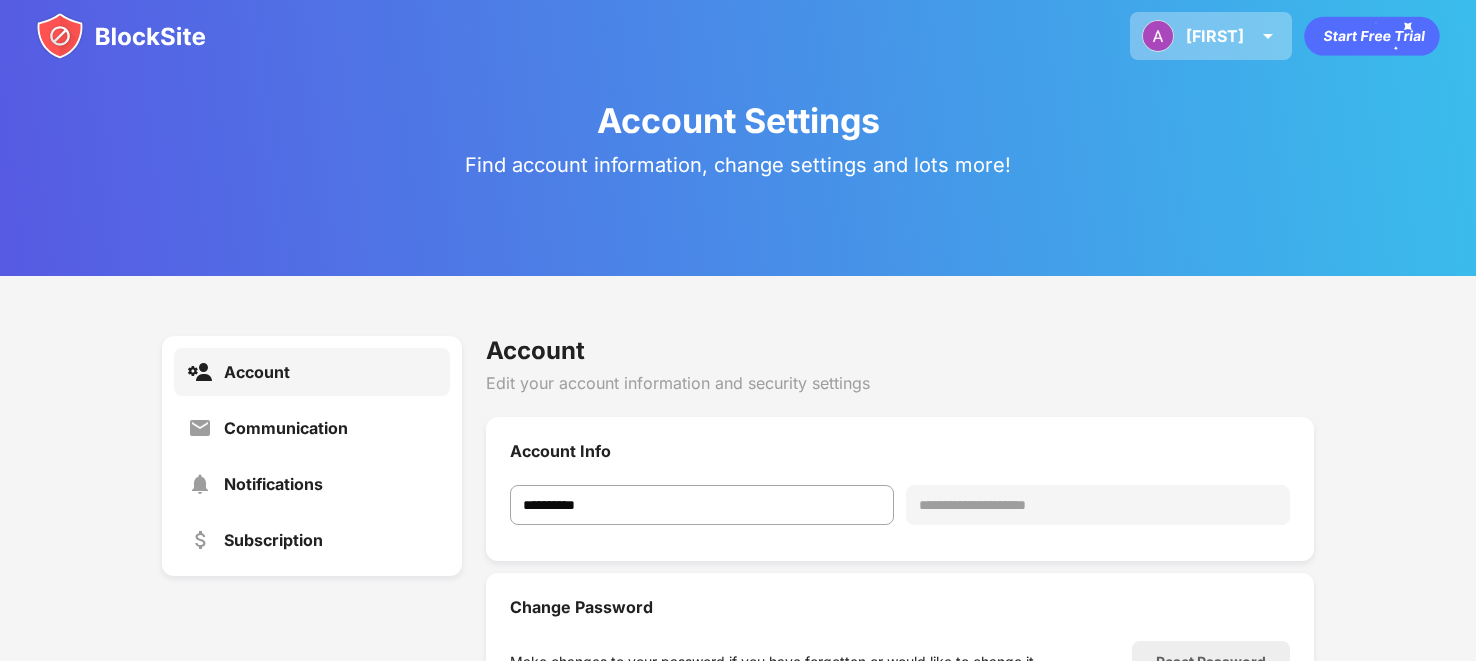 click on "[FIRST]" at bounding box center [1215, 36] 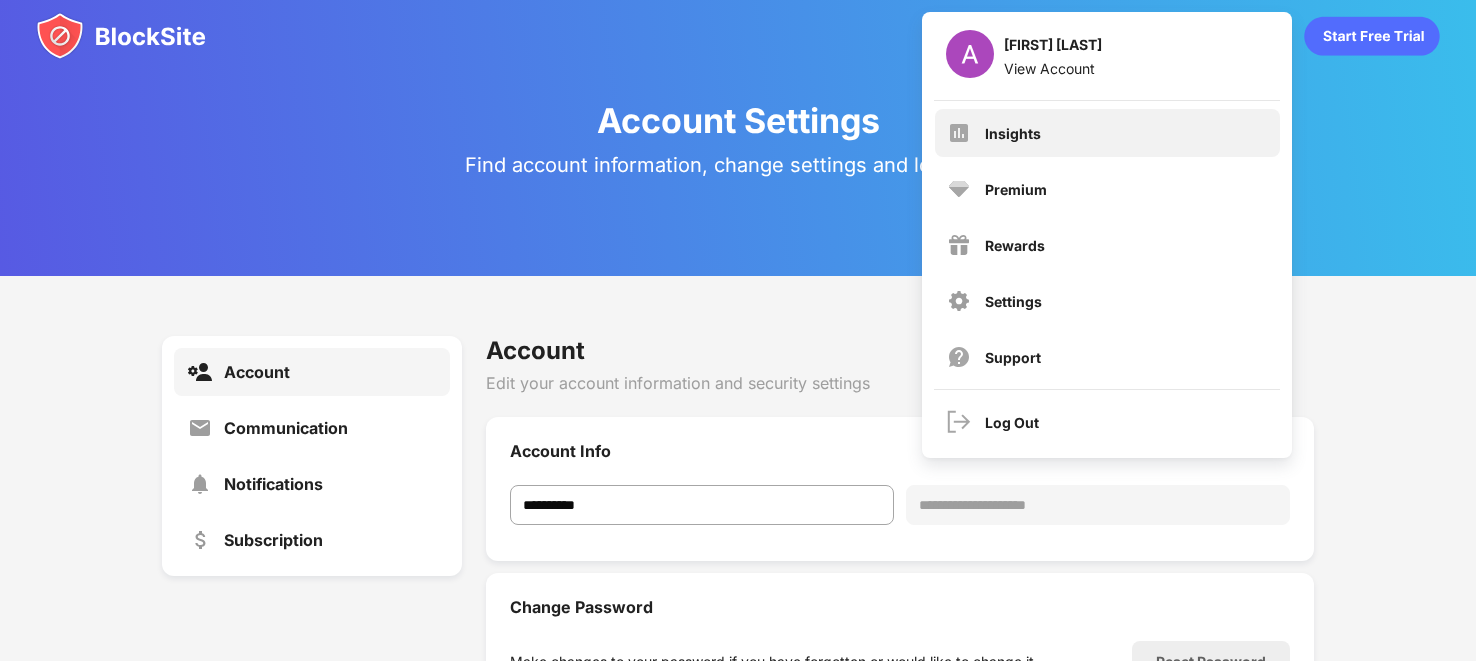 click on "Insights" at bounding box center (1107, 133) 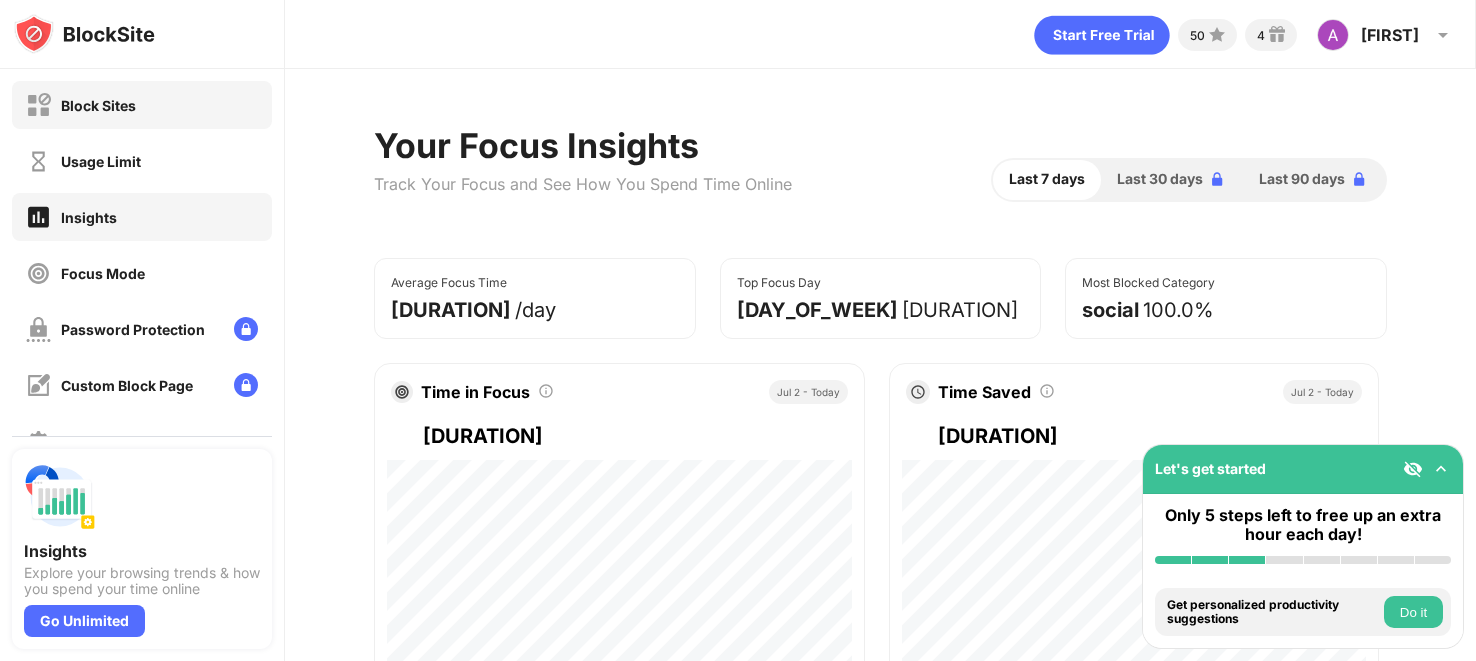 click on "Block Sites" at bounding box center [142, 105] 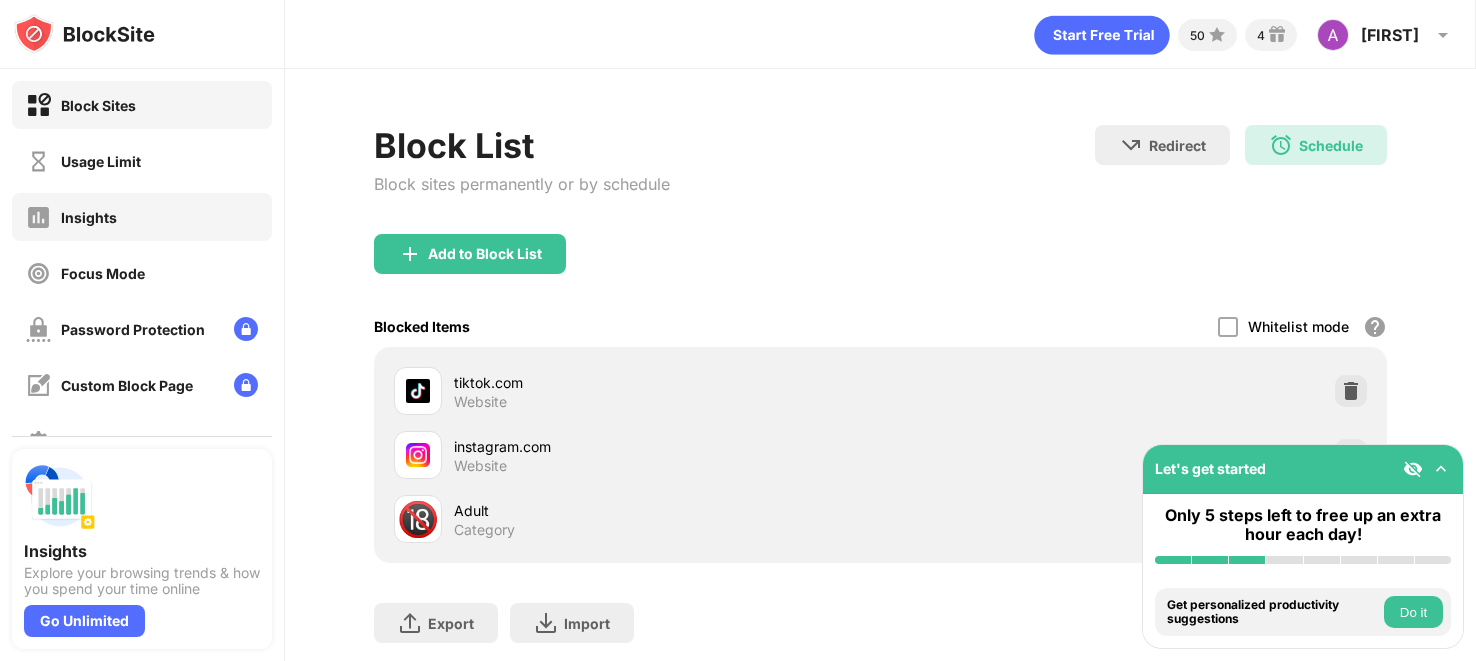 click on "Insights" at bounding box center [142, 217] 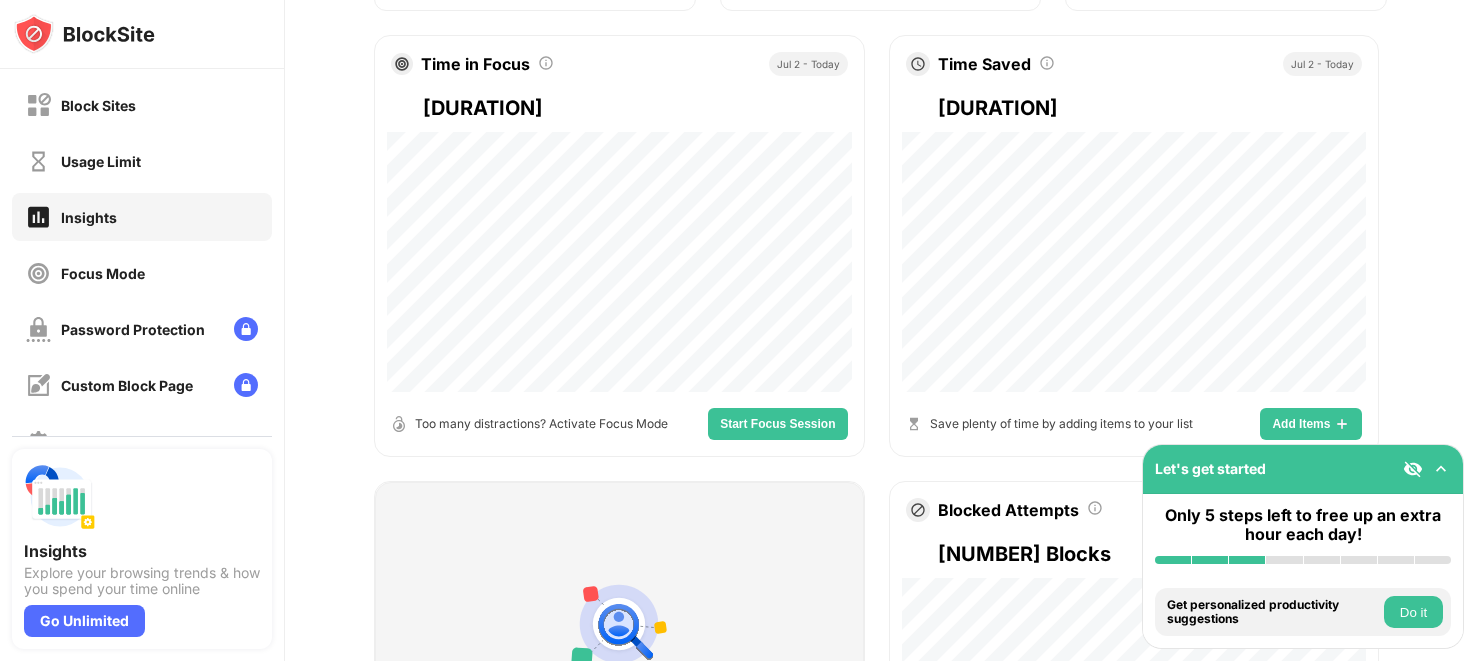 scroll, scrollTop: 325, scrollLeft: 0, axis: vertical 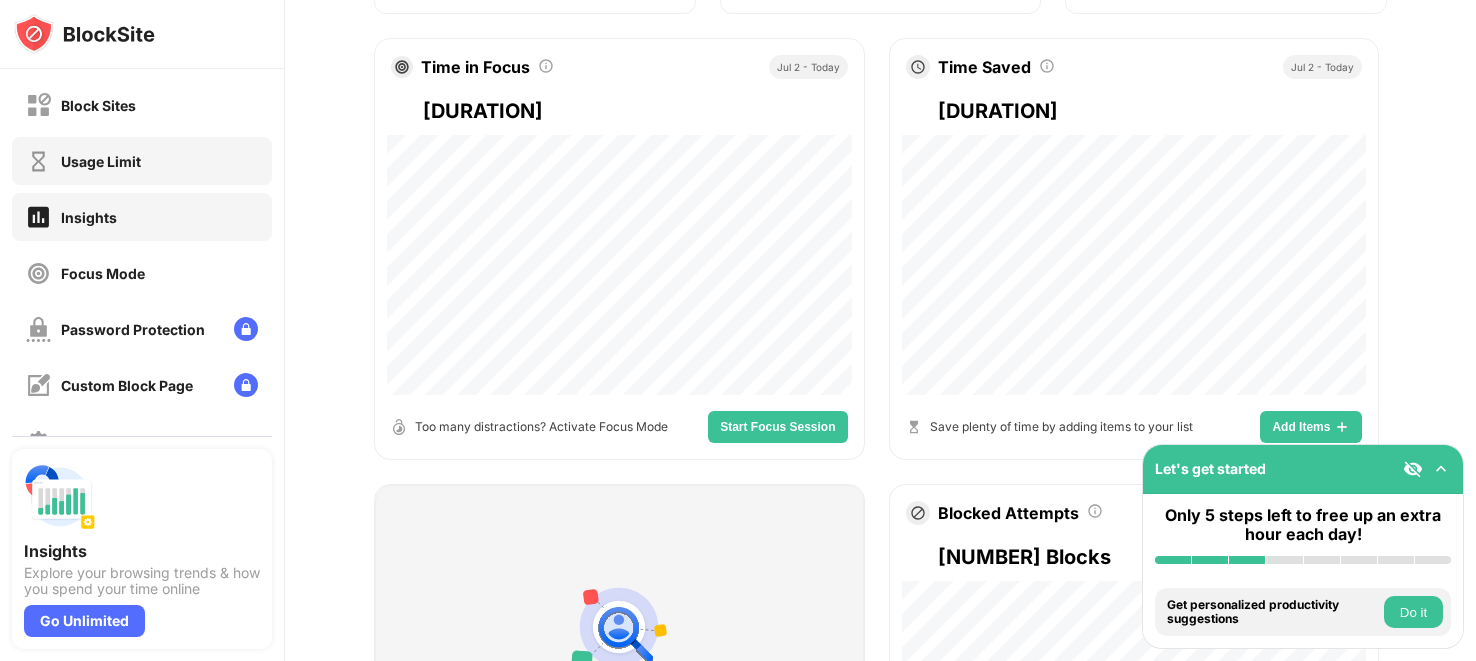 click on "Usage Limit" at bounding box center [142, 161] 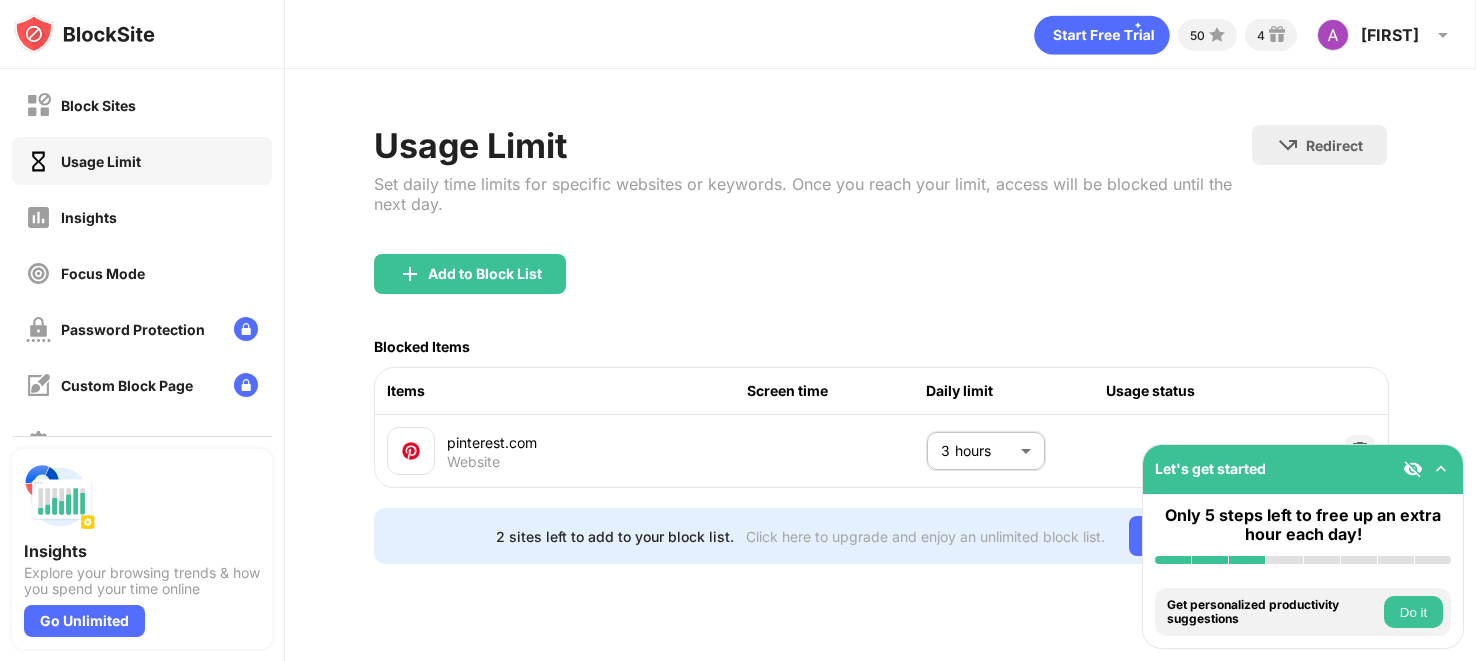 scroll, scrollTop: 0, scrollLeft: 0, axis: both 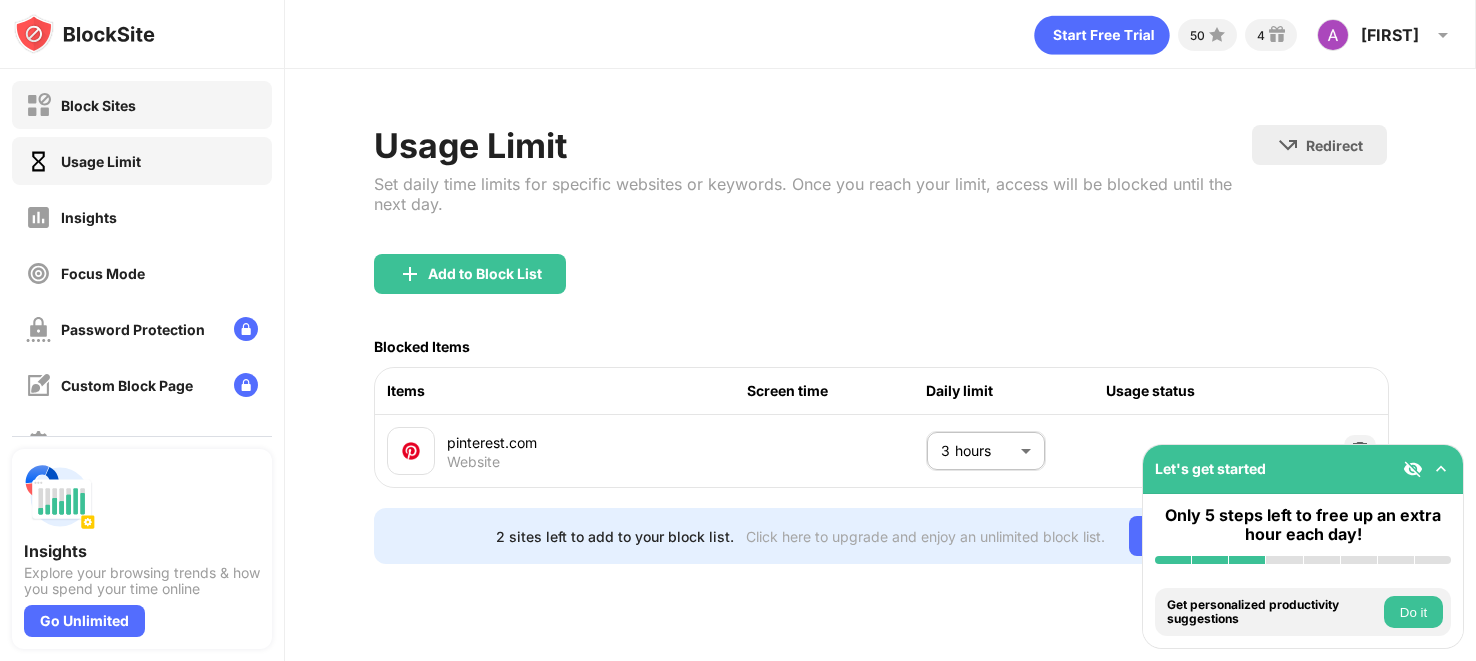 click on "Block Sites" at bounding box center [142, 105] 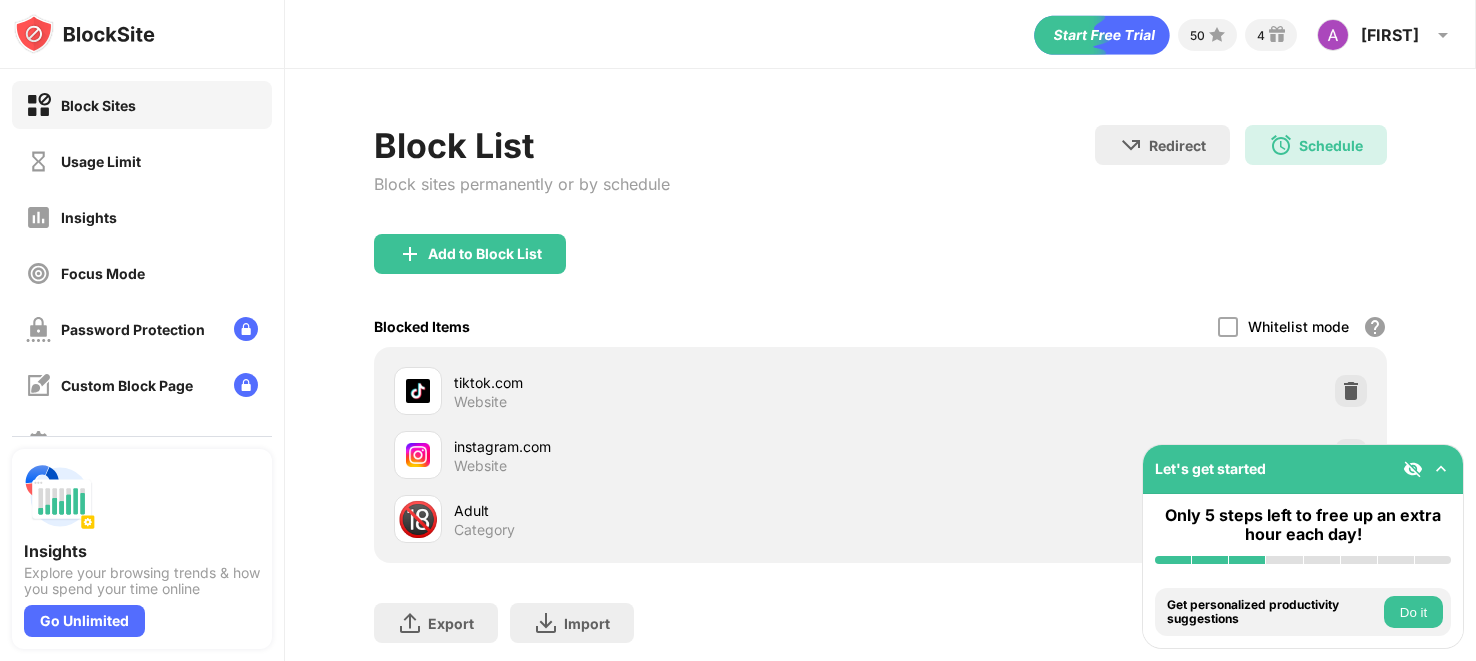 scroll, scrollTop: 113, scrollLeft: 0, axis: vertical 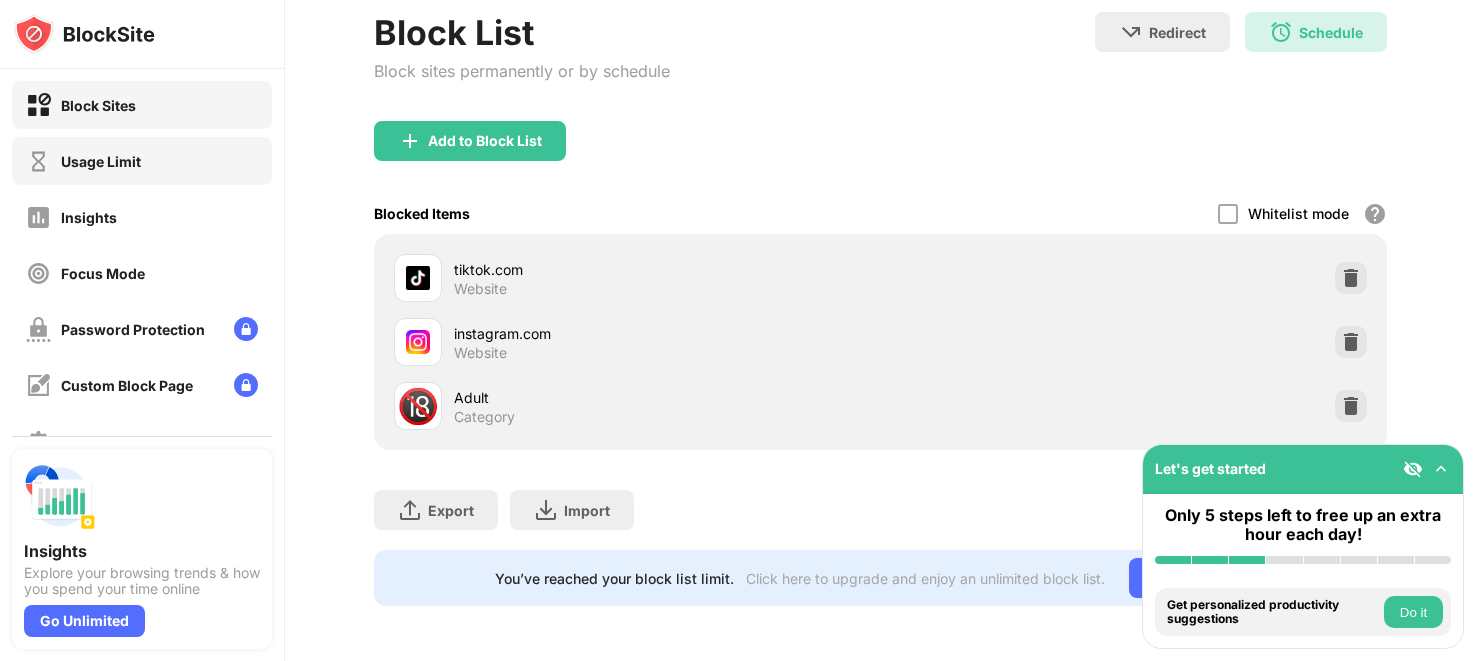 click on "Usage Limit" at bounding box center [142, 161] 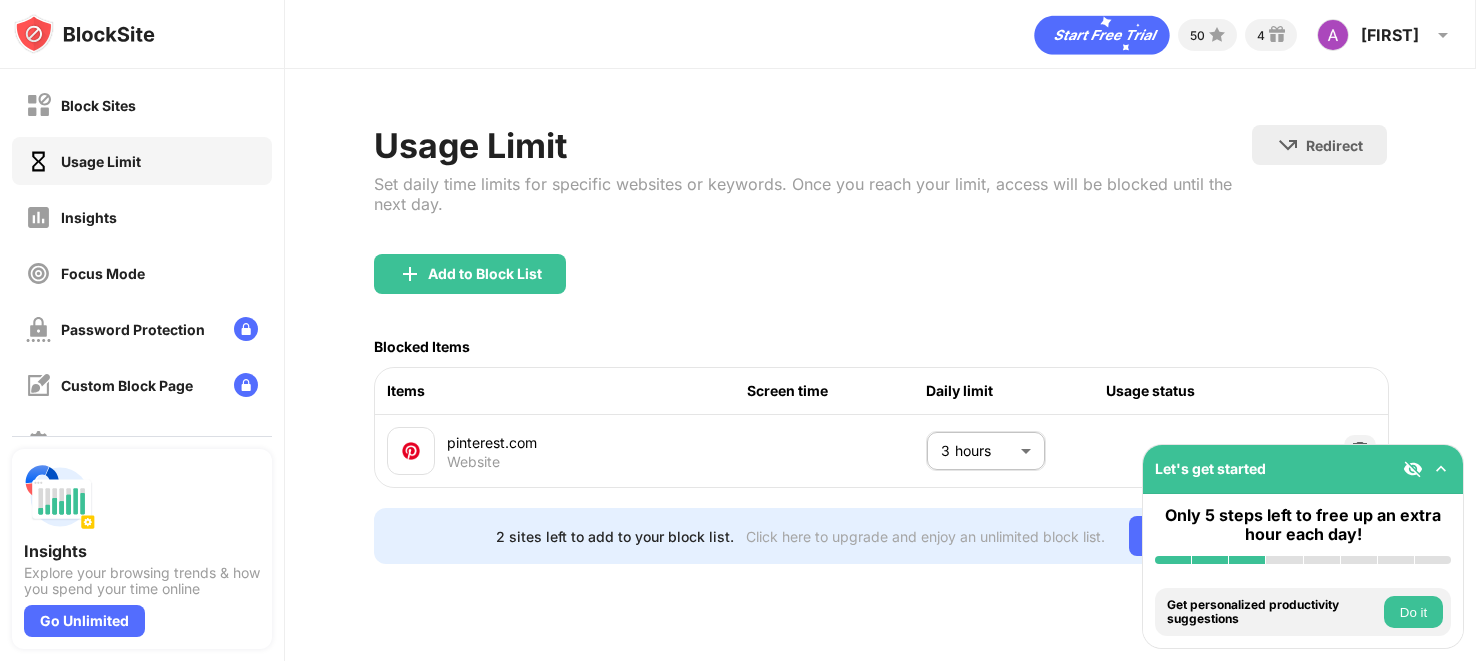 click on "Get personalized productivity suggestions Do it Pin BlockSite to your taskbar Do it Check your productivity insights Do it Try visiting a site from your blocking list Do it Get our mobile app for free Do it [NUMBER] [NUMBER] [FIRST] [LAST] View Account Insights Premium Rewards Settings Support Log Out Usage Limit Set daily time limits for specific websites or keywords. Once you reach your limit, access will be blocked until the next day. Redirect Choose a site to be redirected to when blocking is active Add to Block List Blocked Items Items Screen time Daily limit Usage status pinterest.com Website [DURATION] *** Go Unlimited" at bounding box center (738, 330) 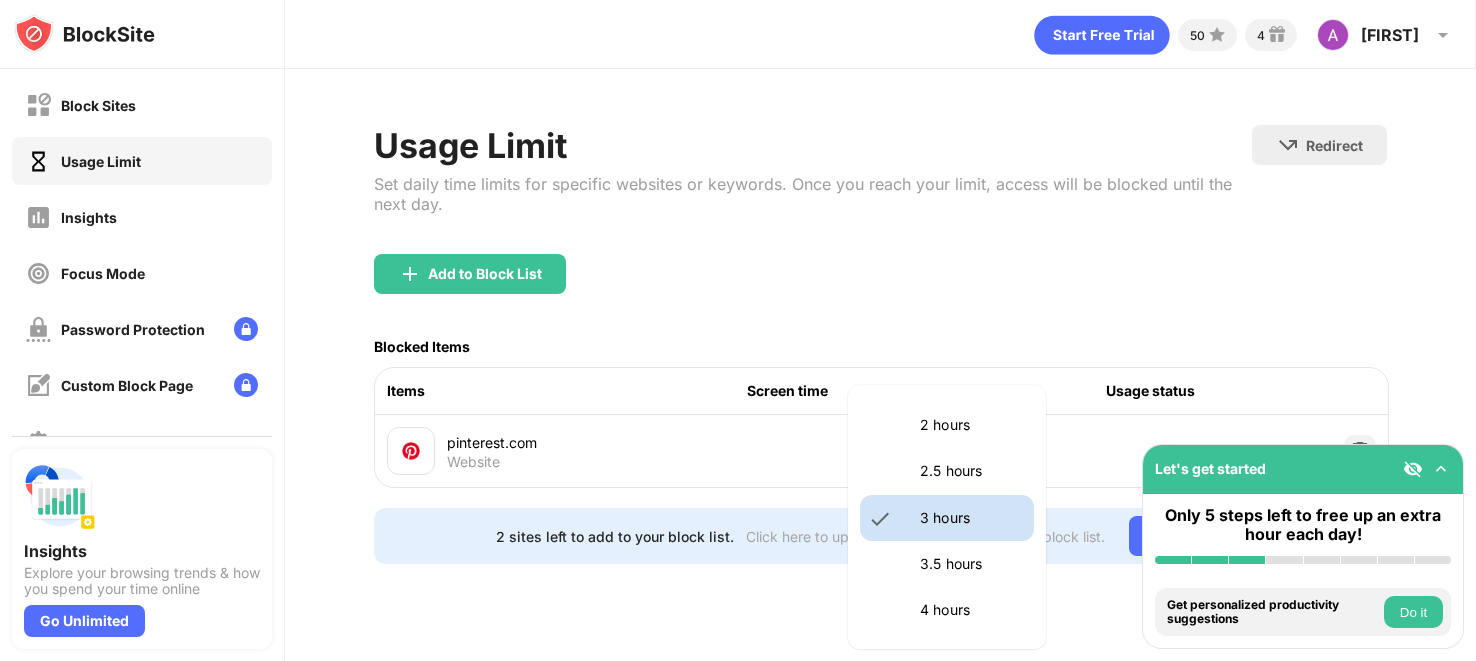 scroll, scrollTop: 0, scrollLeft: 0, axis: both 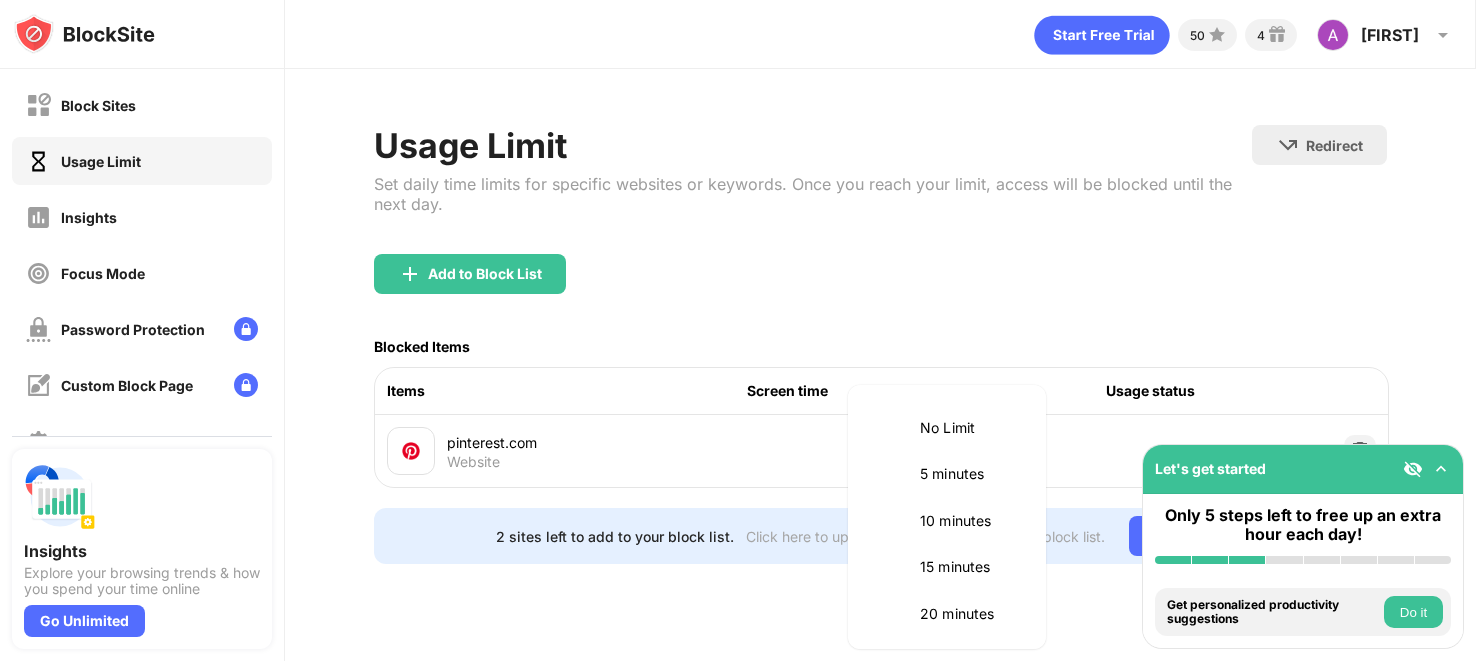 click on "5 minutes" at bounding box center (971, 428) 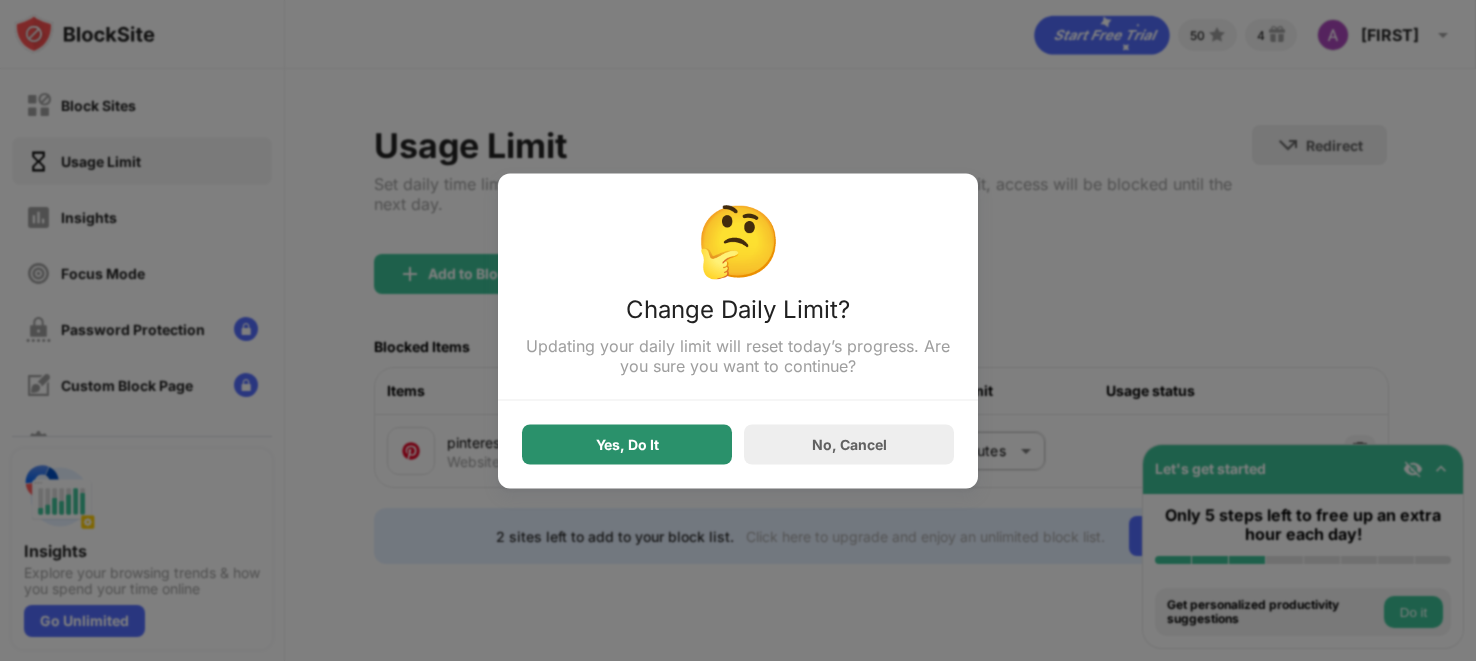 click on "Yes, Do It" at bounding box center (627, 444) 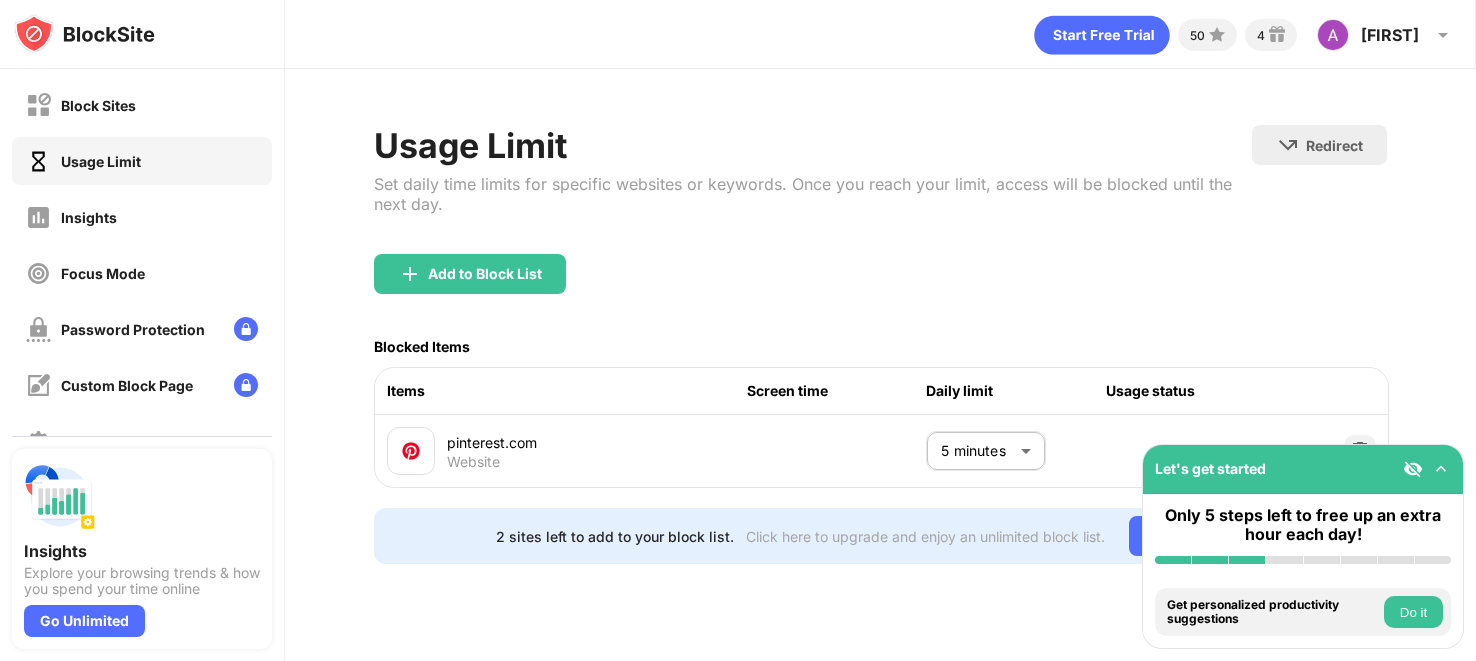 click on "Usage Limit Set daily time limits for specific websites or keywords. Once you reach your limit, access will be blocked until the next day. Redirect Choose a site to be redirected to when blocking is active Add to Block List Blocked Items Items Screen time Daily limit Usage status pinterest.com Website [DURATION] * [NUMBER] sites left to add to your block list. Click here to upgrade and enjoy an unlimited block list. Go Unlimited" at bounding box center [880, 344] 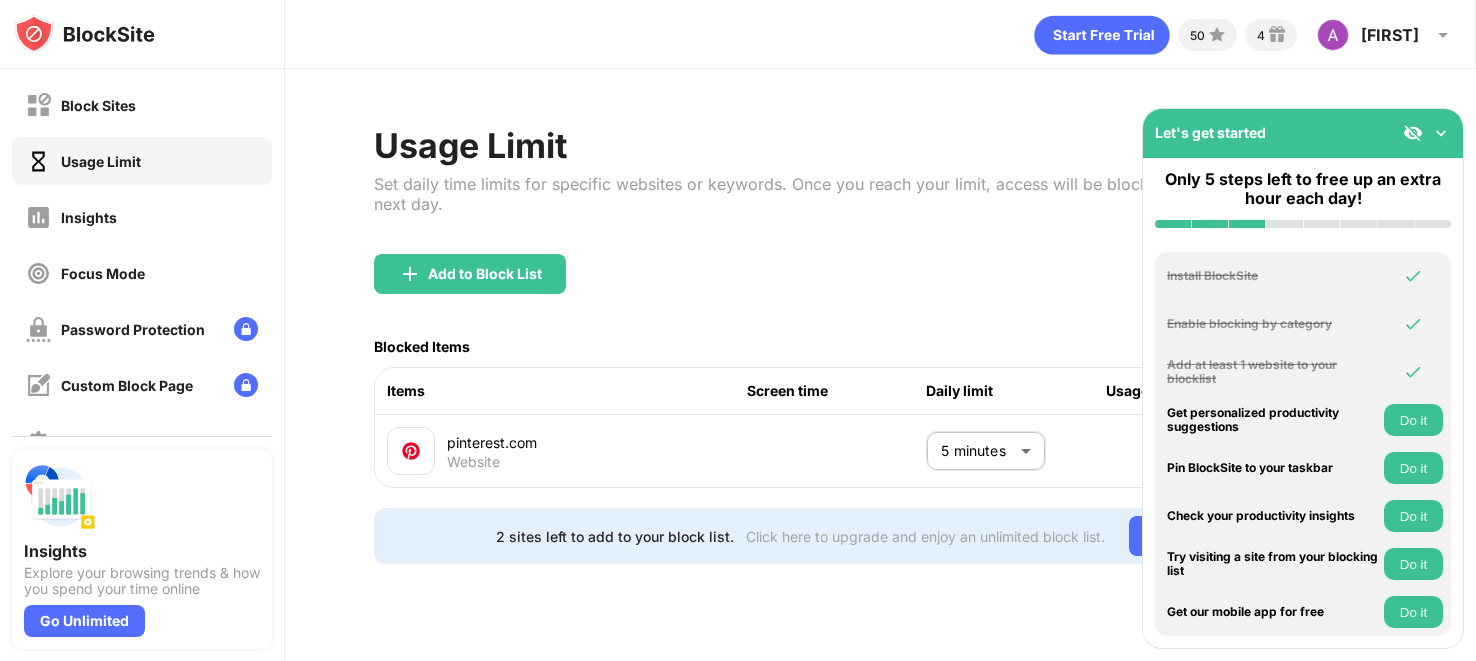 click at bounding box center [1427, 133] 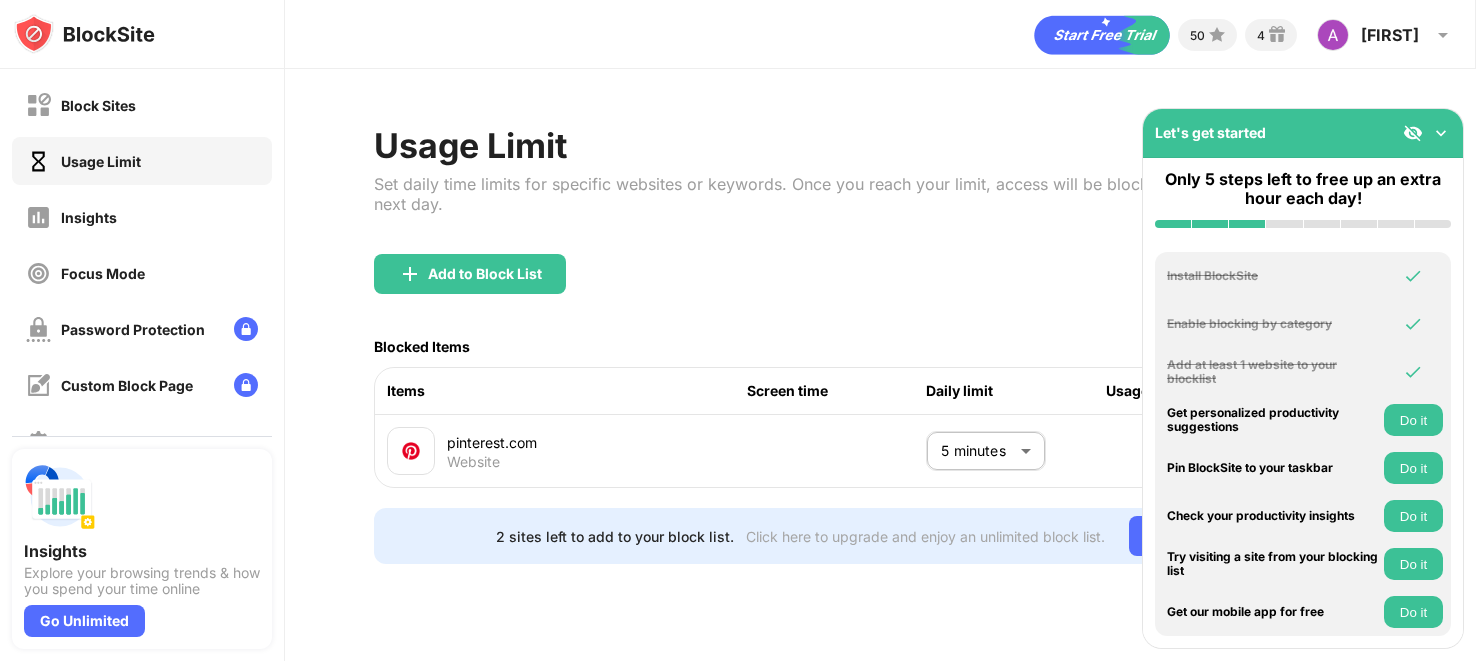 click at bounding box center [1413, 133] 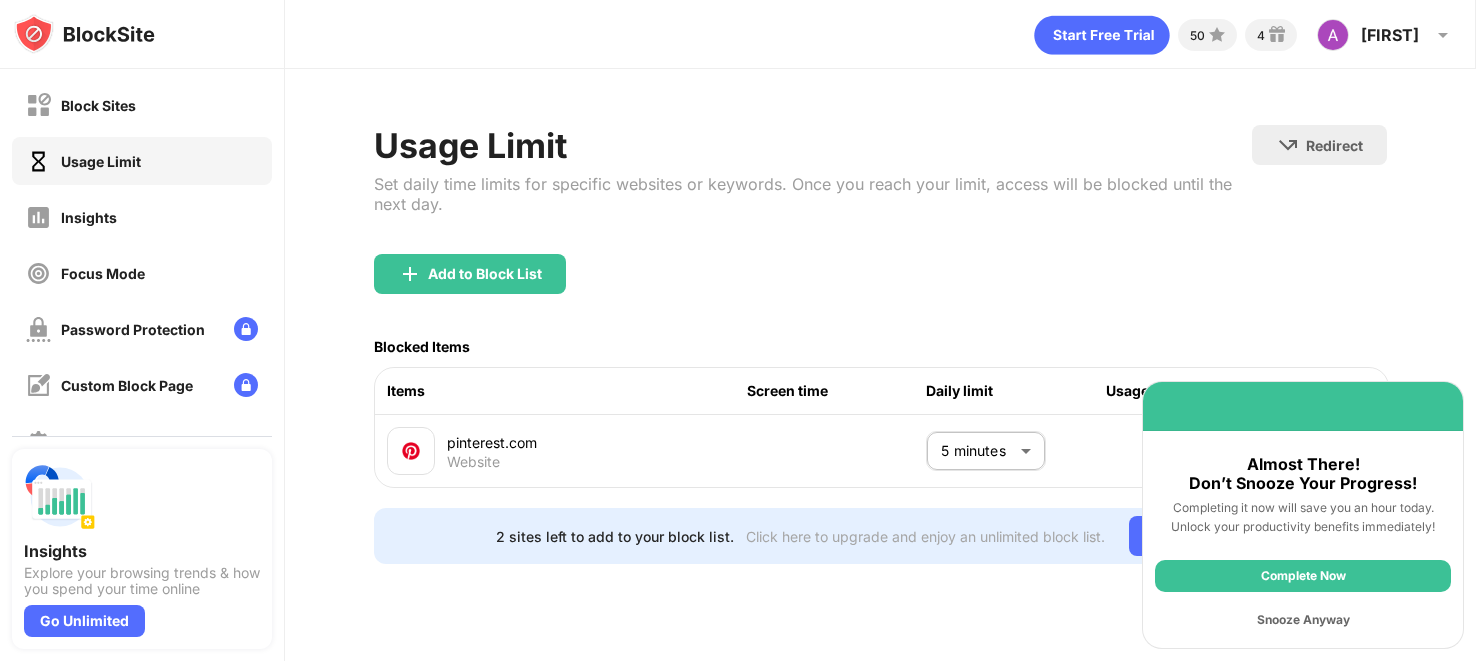 click on "Snooze Anyway" at bounding box center (1303, 620) 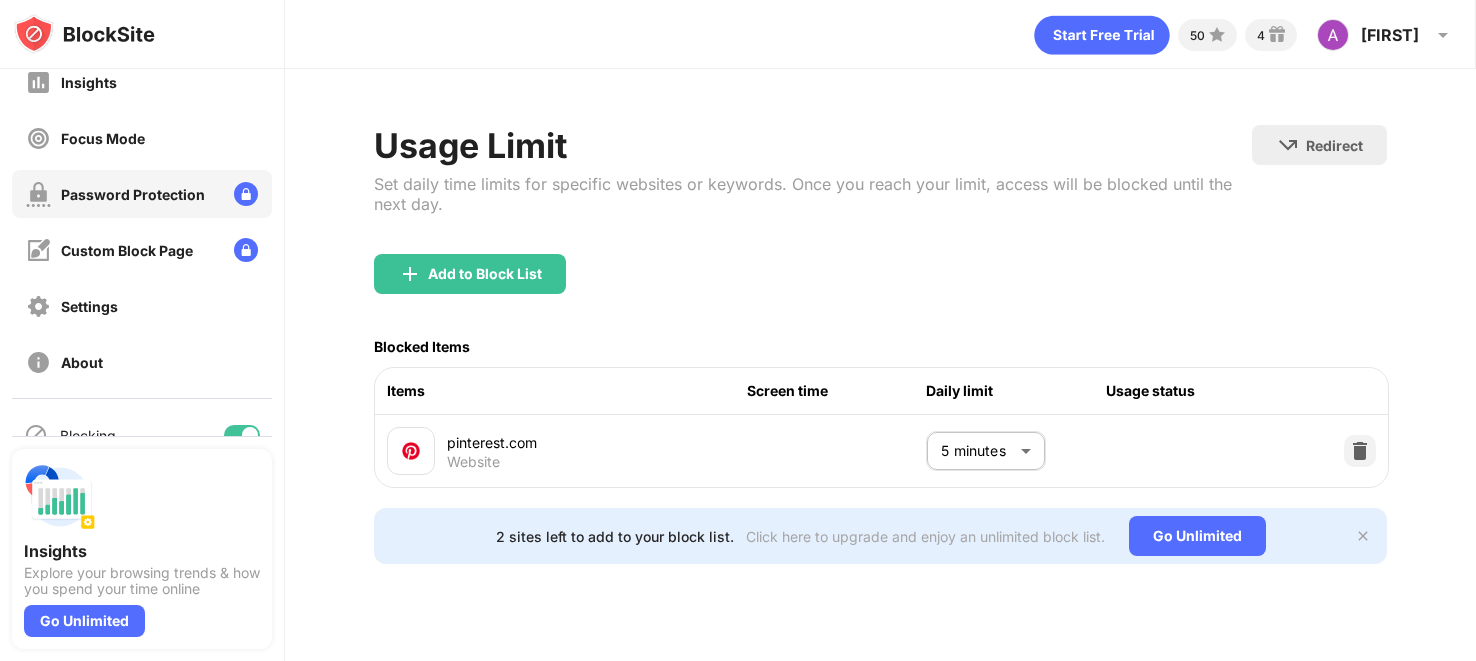 scroll, scrollTop: 136, scrollLeft: 0, axis: vertical 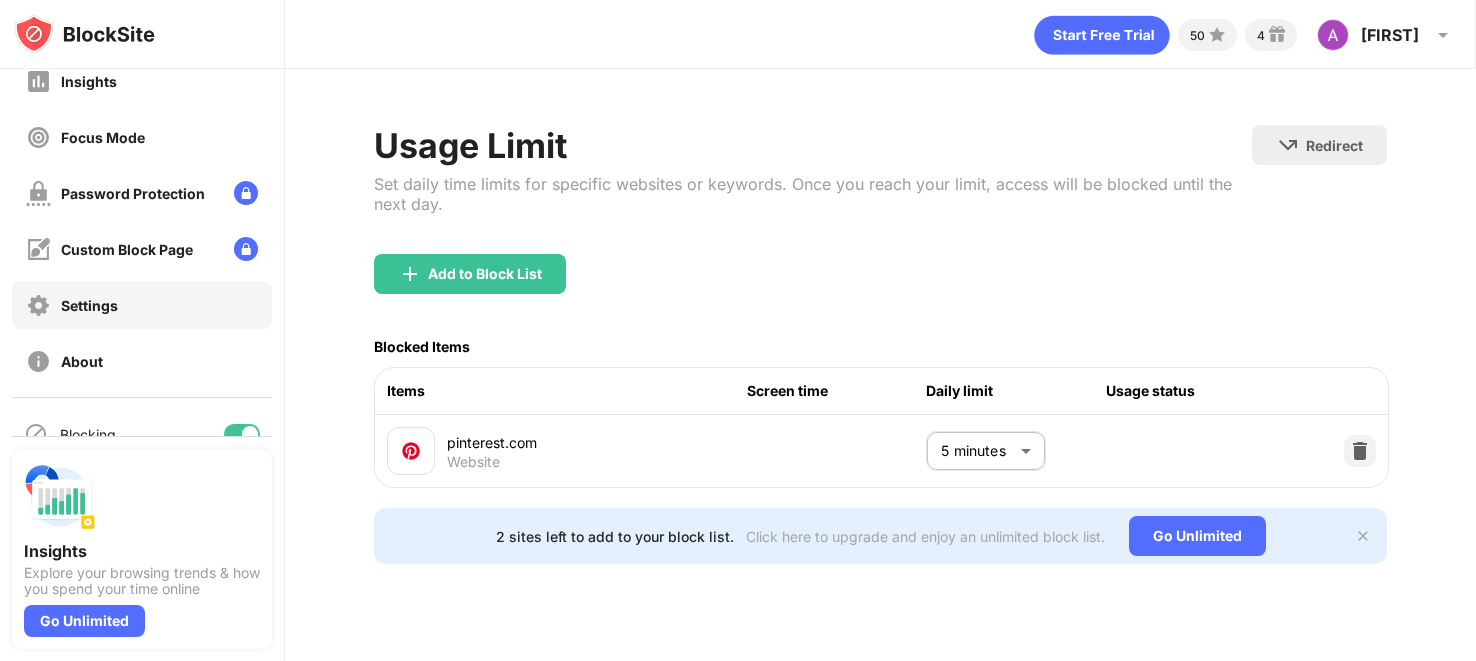 click on "Settings" at bounding box center [142, 305] 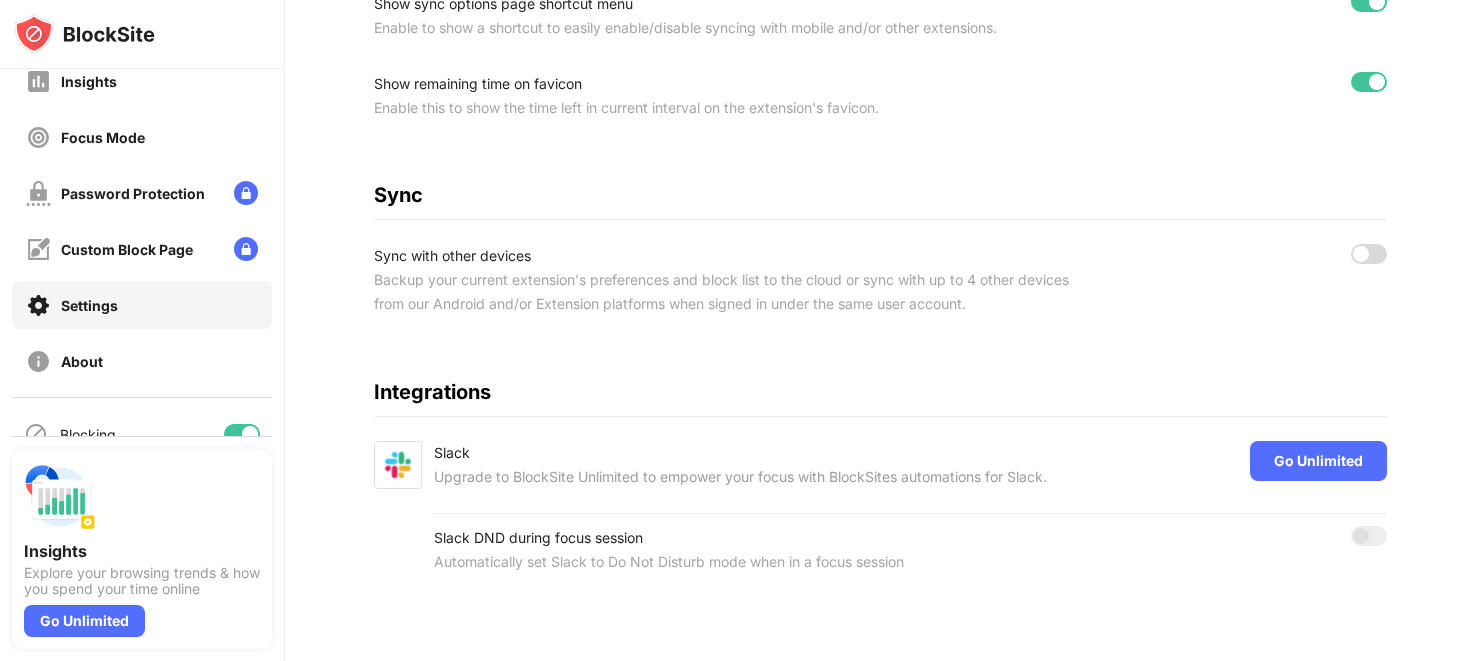 scroll, scrollTop: 0, scrollLeft: 0, axis: both 